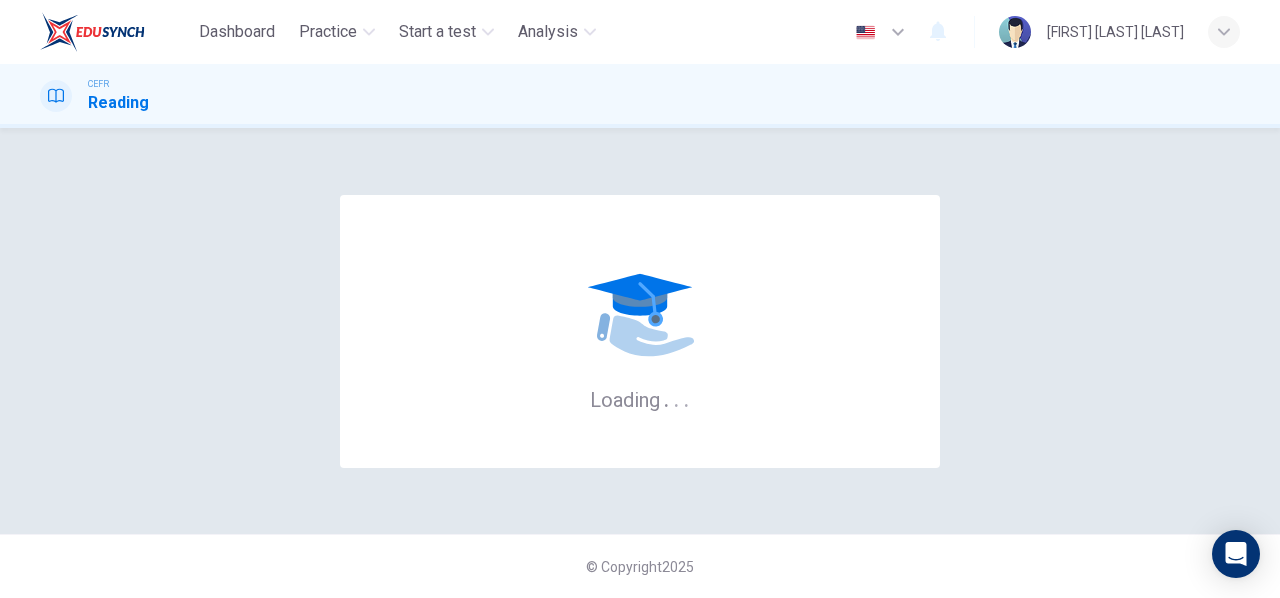 scroll, scrollTop: 0, scrollLeft: 0, axis: both 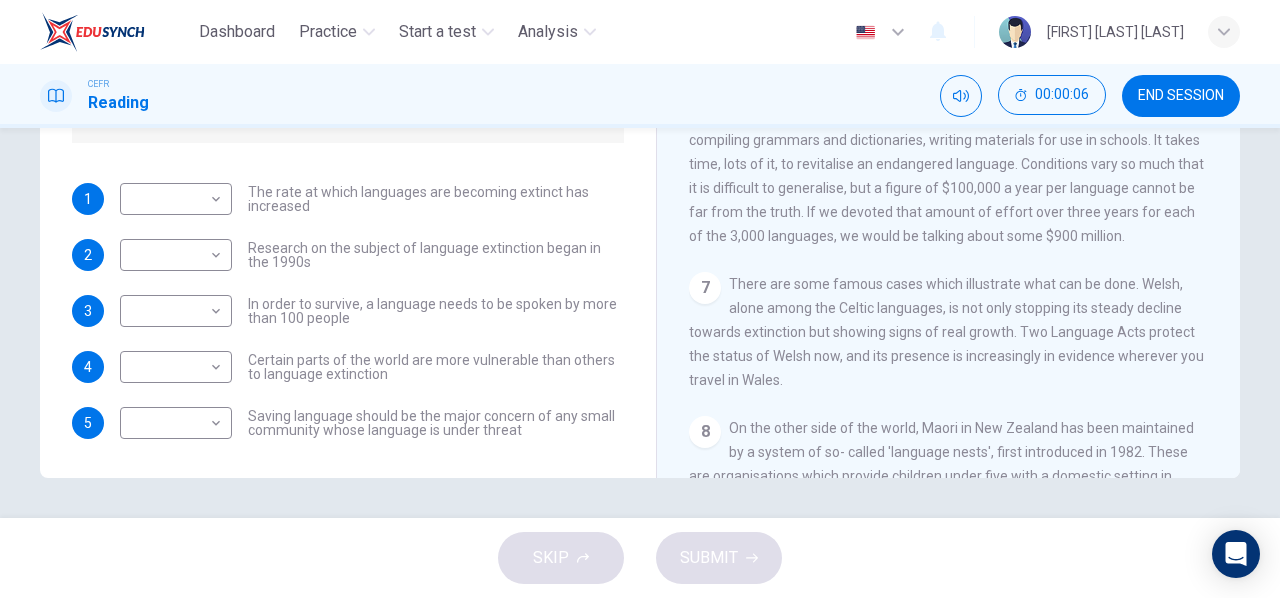 click on "END SESSION" at bounding box center (1181, 96) 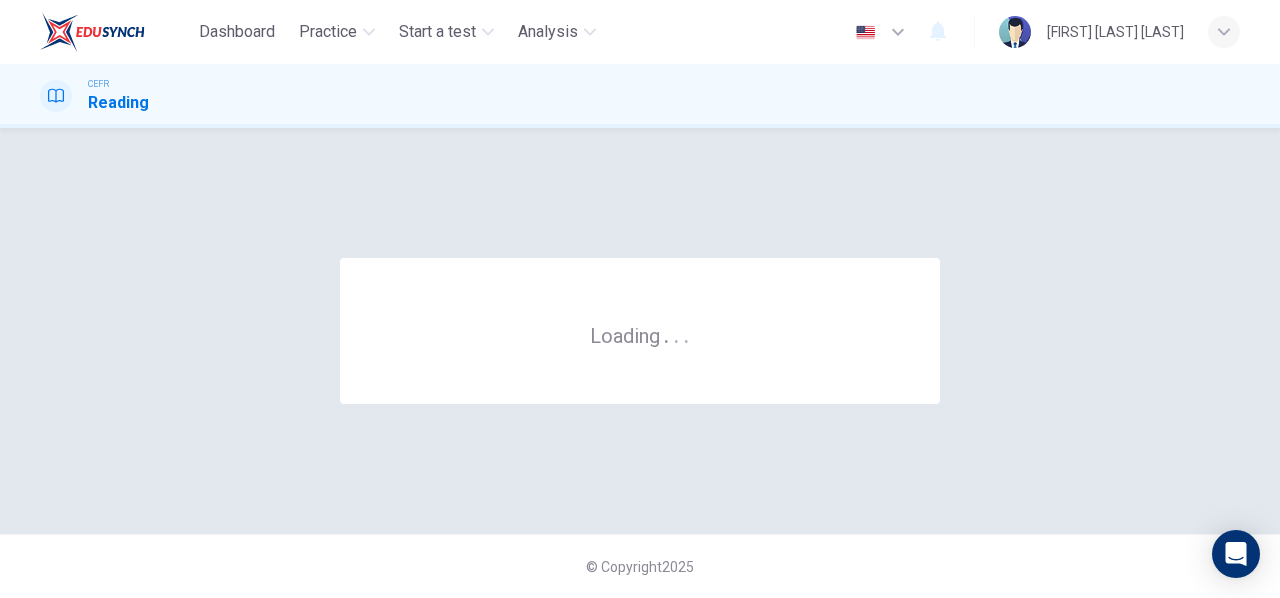 scroll, scrollTop: 0, scrollLeft: 0, axis: both 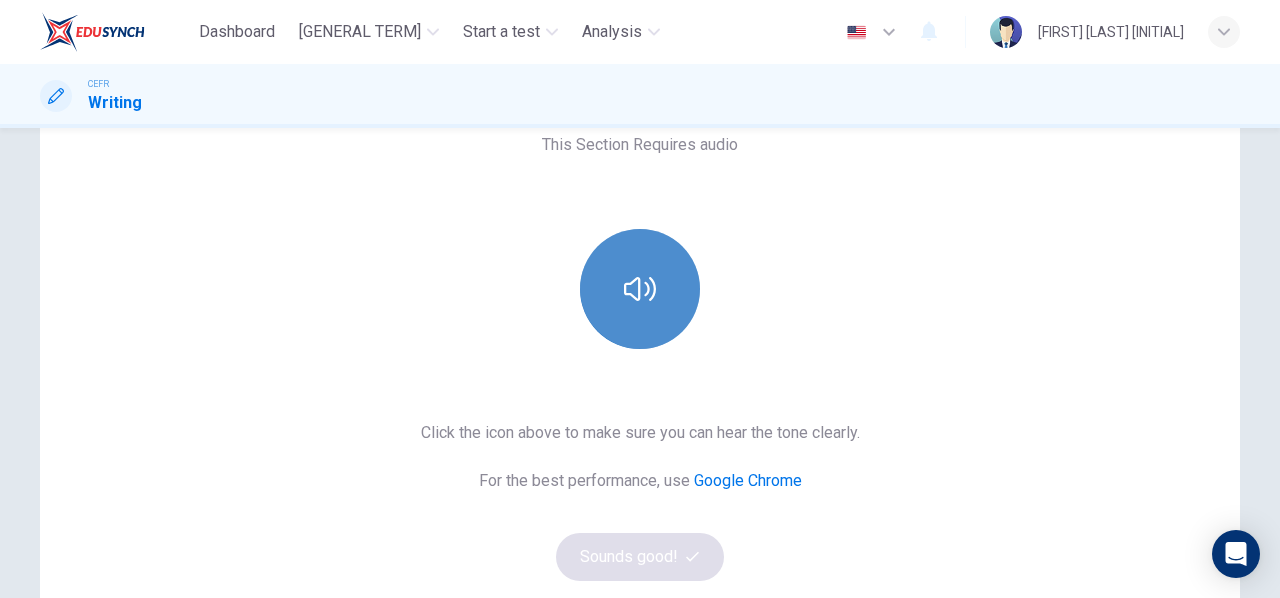 click at bounding box center [640, 289] 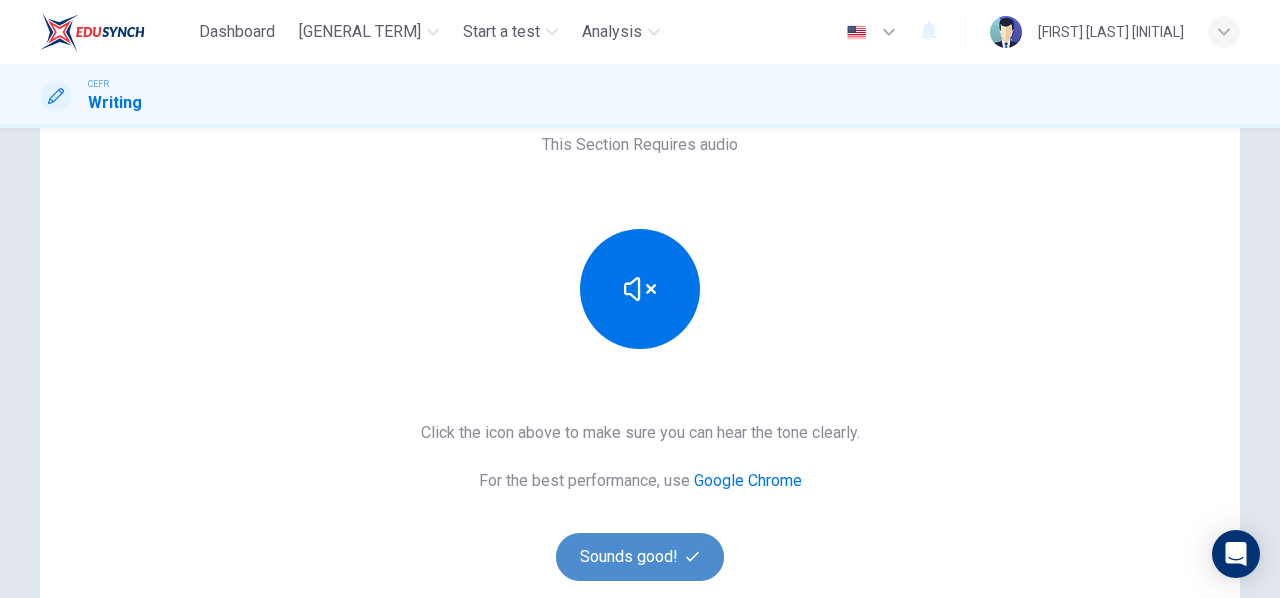 click on "Sounds good!" at bounding box center [640, 557] 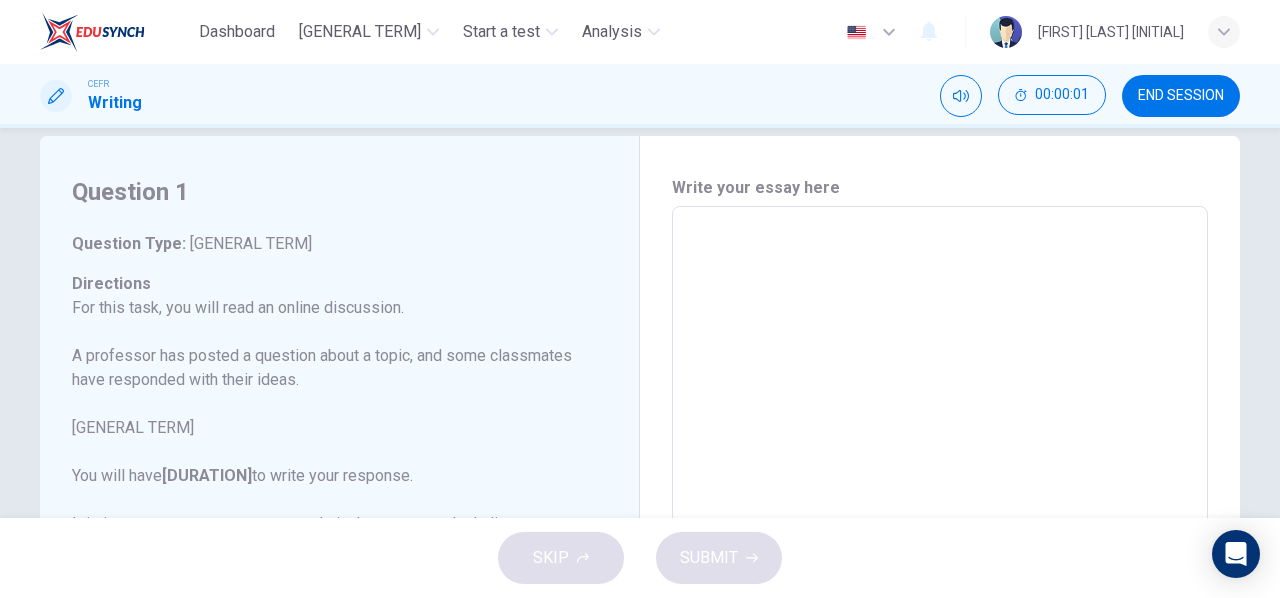 scroll, scrollTop: 31, scrollLeft: 0, axis: vertical 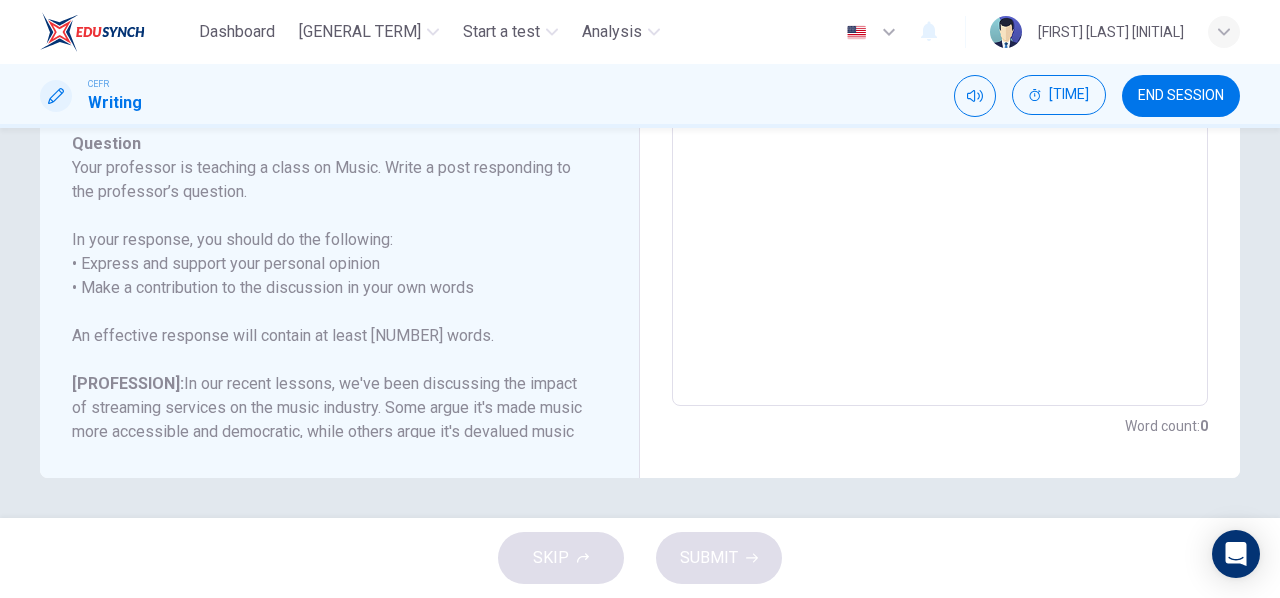 drag, startPoint x: 68, startPoint y: 141, endPoint x: 308, endPoint y: 335, distance: 308.6033 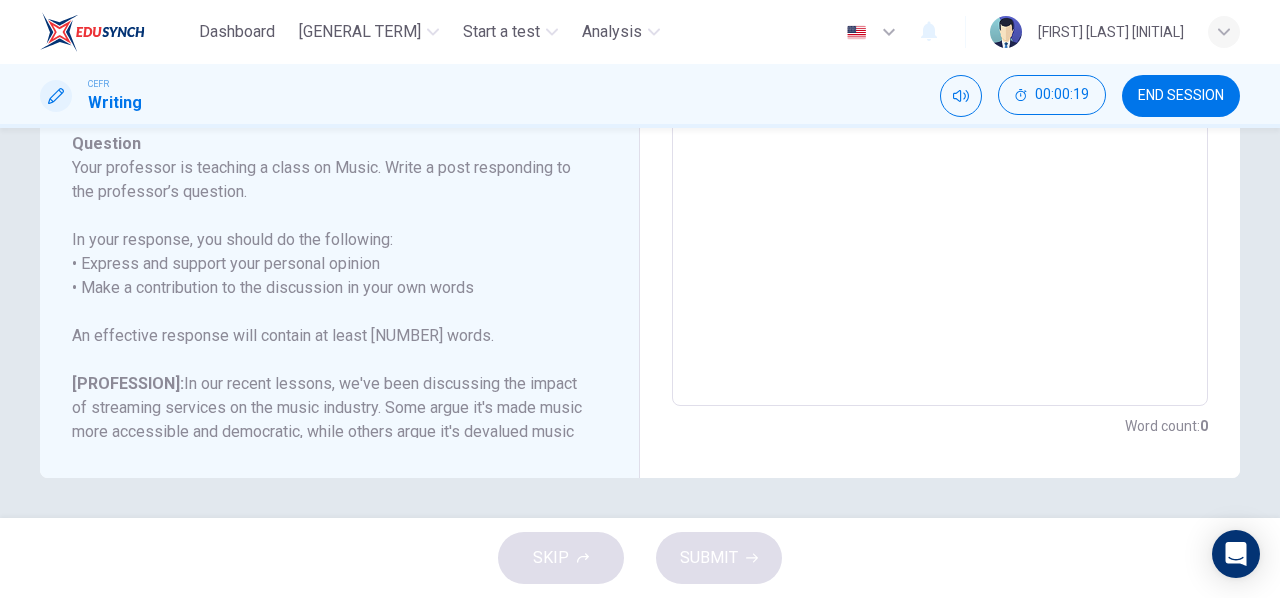 drag, startPoint x: 60, startPoint y: 145, endPoint x: 110, endPoint y: 178, distance: 59.908264 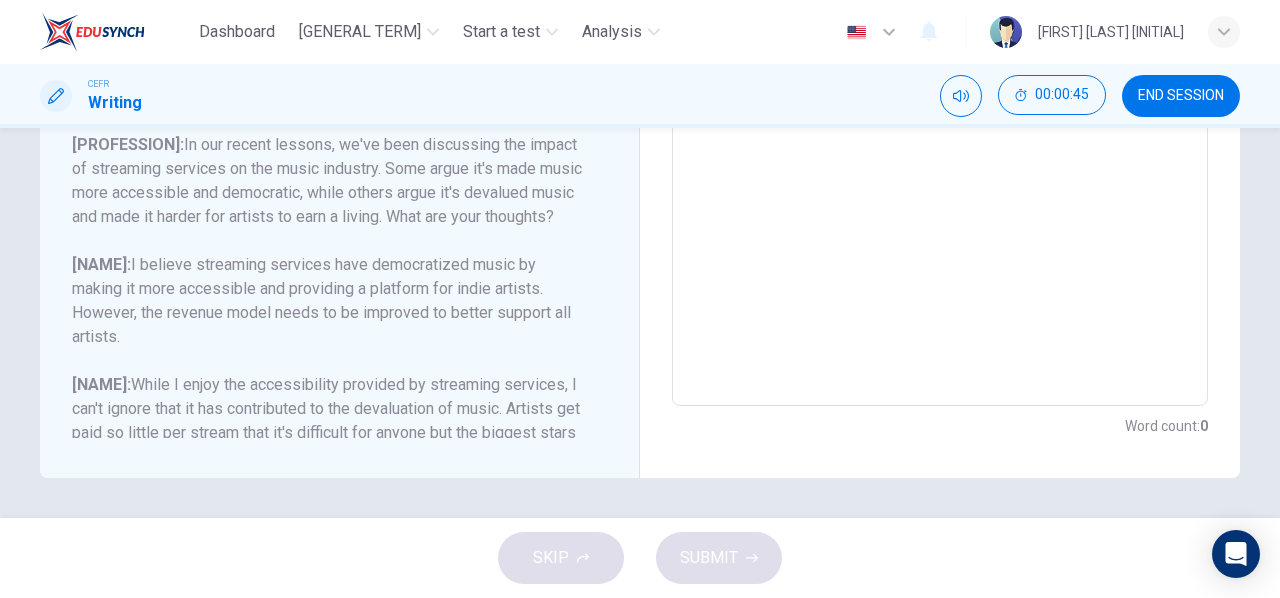 scroll, scrollTop: 294, scrollLeft: 0, axis: vertical 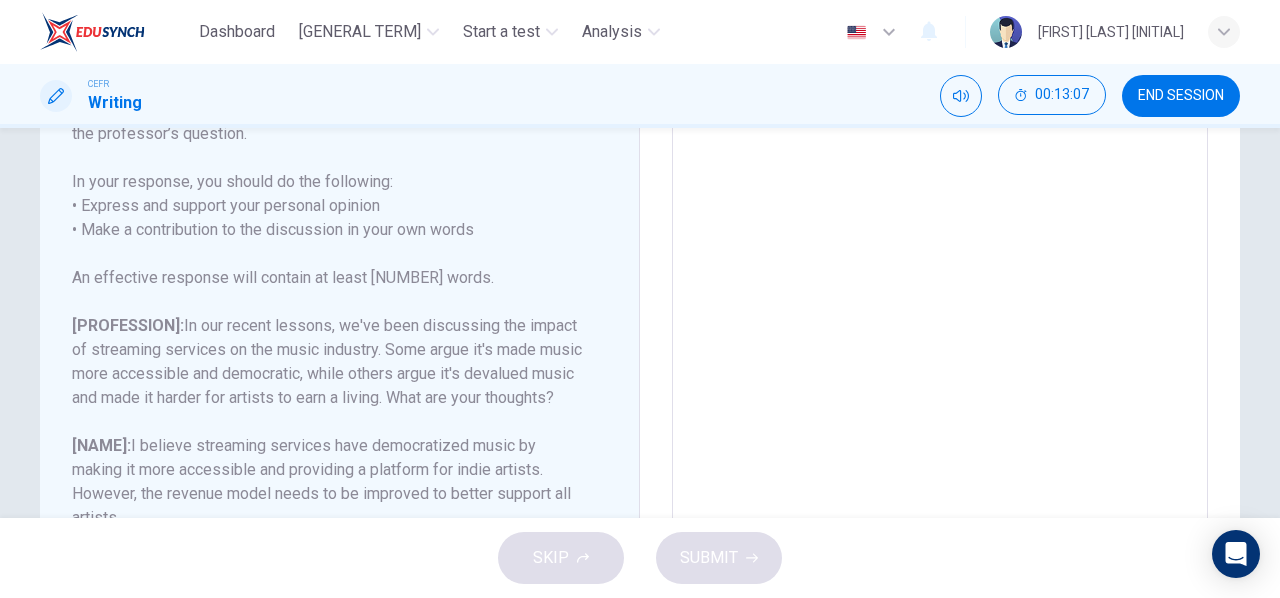 click at bounding box center [940, 284] 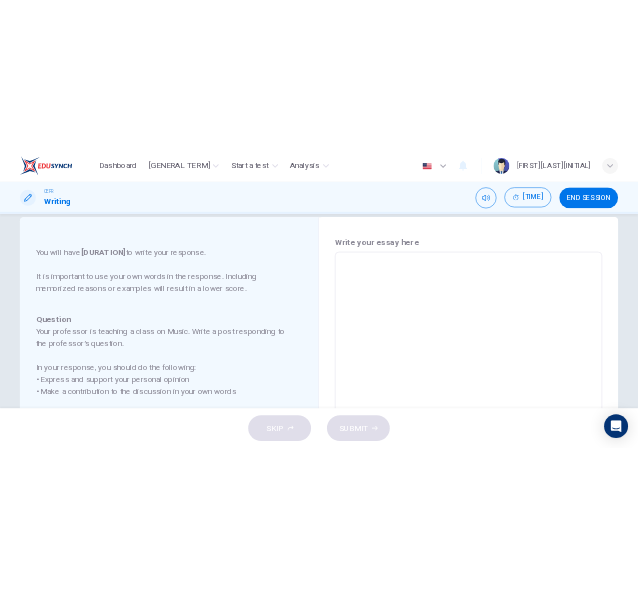 scroll, scrollTop: 32, scrollLeft: 0, axis: vertical 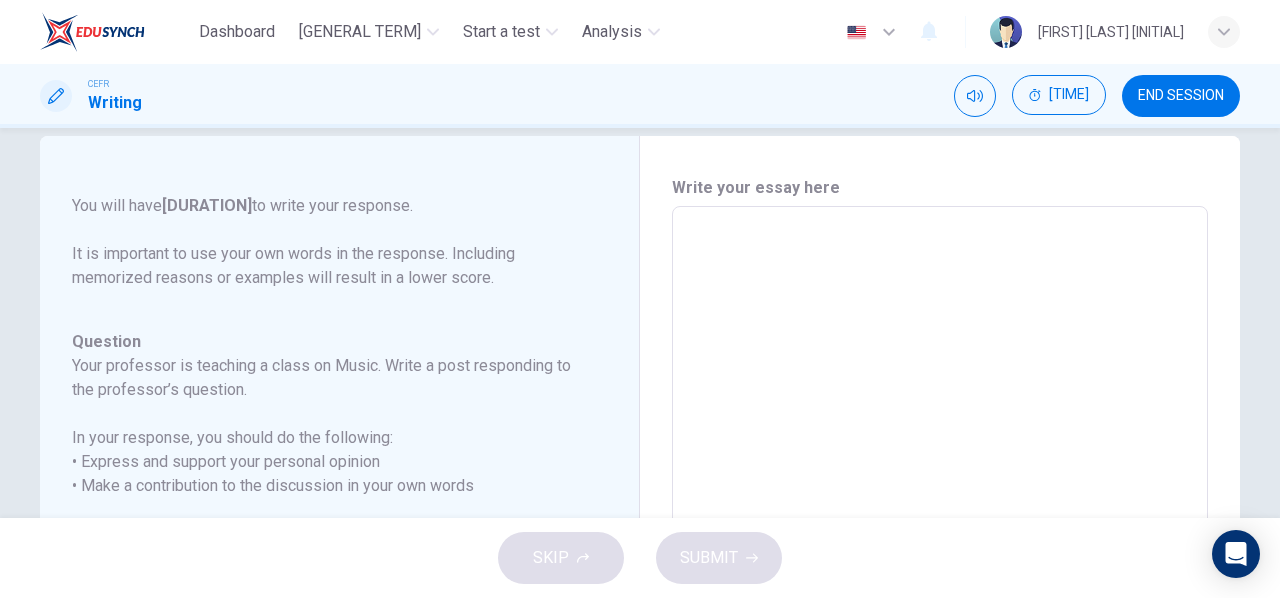 click at bounding box center (940, 540) 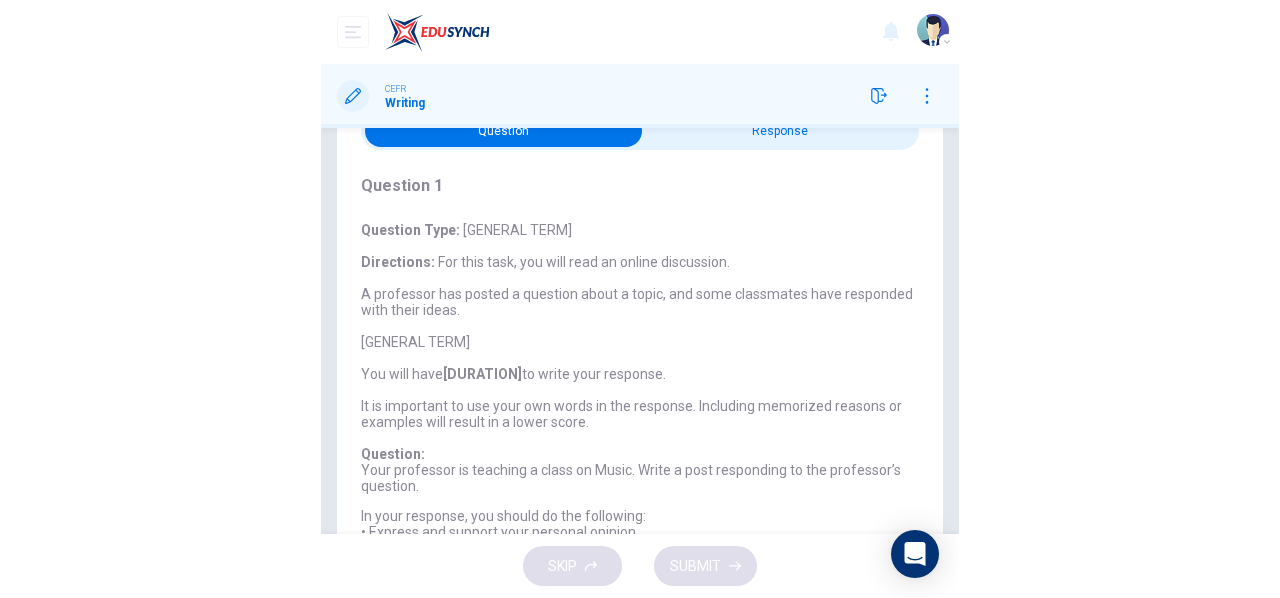 scroll, scrollTop: 62, scrollLeft: 0, axis: vertical 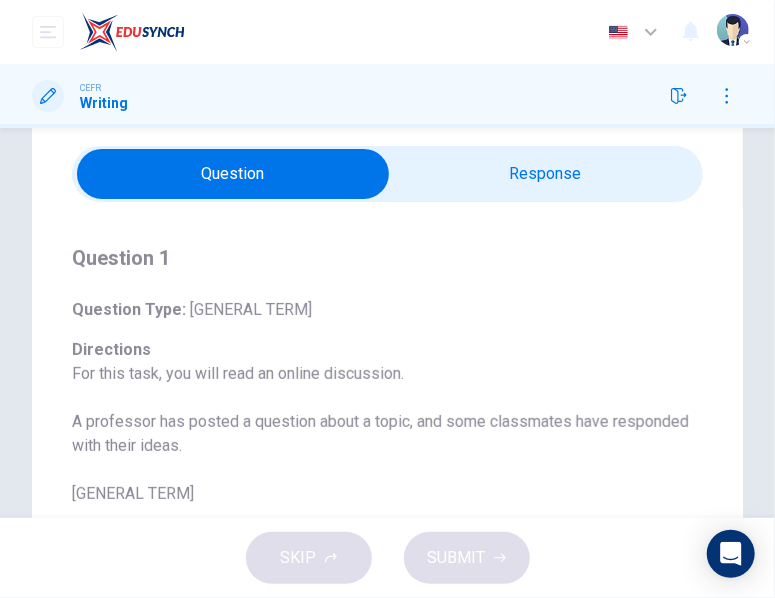 click at bounding box center [233, 174] 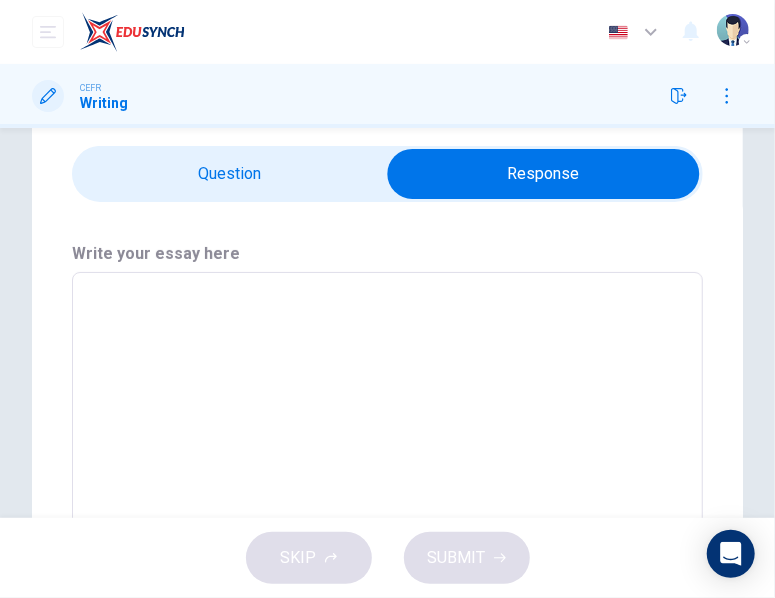 click at bounding box center (387, 422) 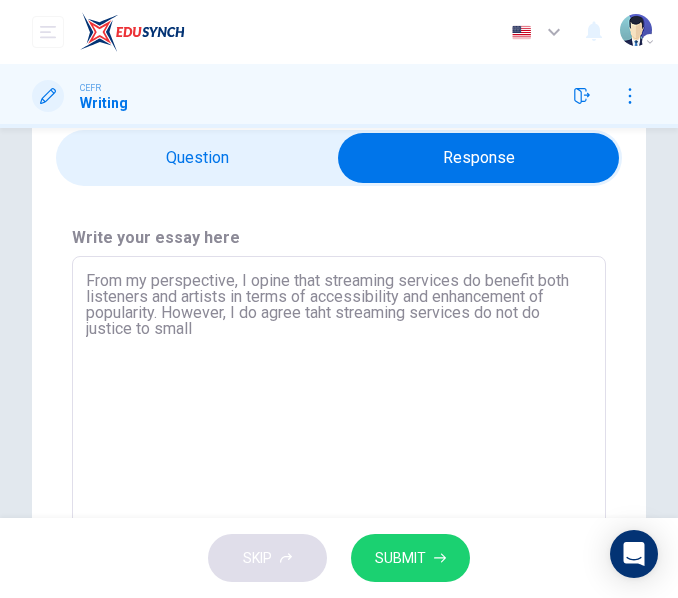 click on "From my perspective, I opine that streaming services do benefit both listeners and artists in terms of accessibility and enhancement of popularity. However, I do agree taht streaming services do not do justice to small" at bounding box center [339, 406] 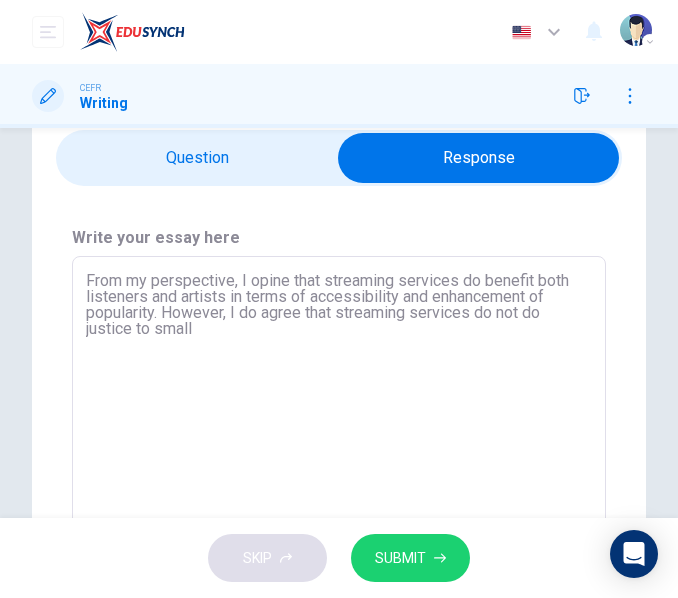 click on "From my perspective, I opine that streaming services do benefit both listeners and artists in terms of accessibility and enhancement of popularity. However, I do agree that streaming services do not do justice to small" at bounding box center (339, 406) 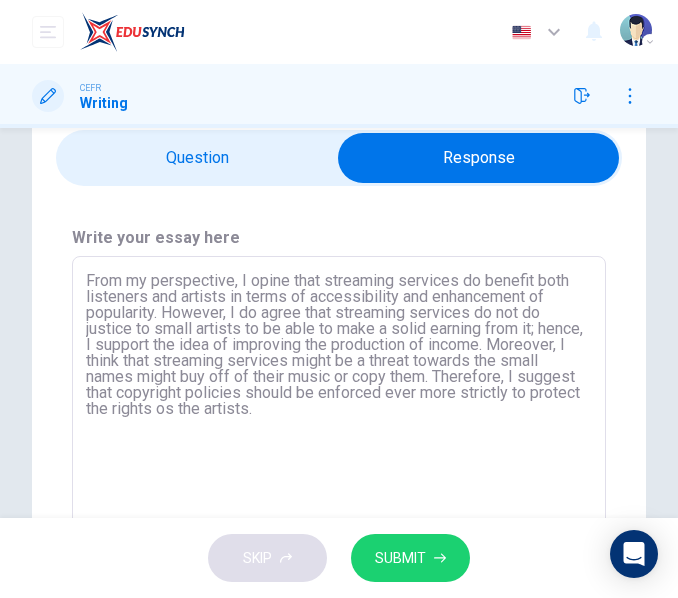 click on "From my perspective, I opine that streaming services do benefit both listeners and artists in terms of accessibility and enhancement of popularity. However, I do agree that streaming services do not do justice to small artists to be able to make a solid earning from it; hence, I support the idea of improving the production of income. Moreover, I think that streaming services might be a threat towards the small names might buy off of their music or copy them. Therefore, I suggest that copyright policies should be enforced ever more strictly to protect the rights os the artists." at bounding box center [339, 406] 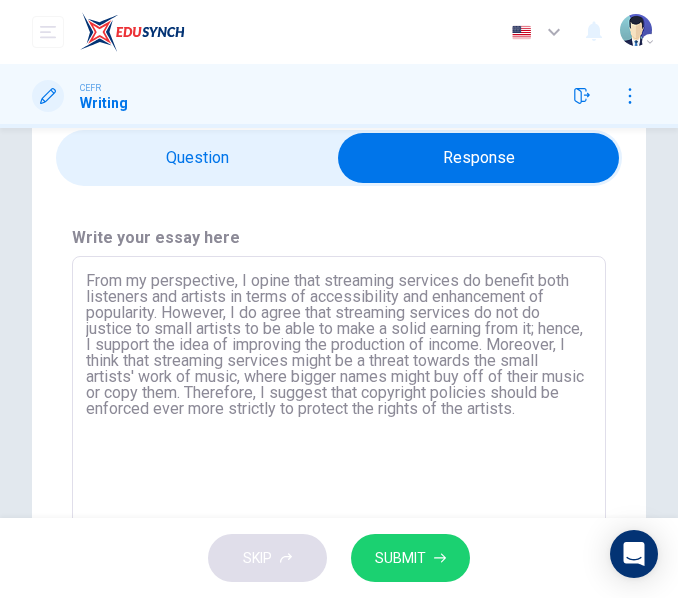 type on "From my perspective, I opine that streaming services do benefit both listeners and artists in terms of accessibility and enhancement of popularity. However, I do agree that streaming services do not do justice to small artists to be able to make a solid earning from it; hence, I support the idea of improving the production of income. Moreover, I think that streaming services might be a threat towards the small artists' work of music, where bigger names might buy off of their music or copy them. Therefore, I suggest that copyright policies should be enforced ever more strictly to protect the rights of the artists." 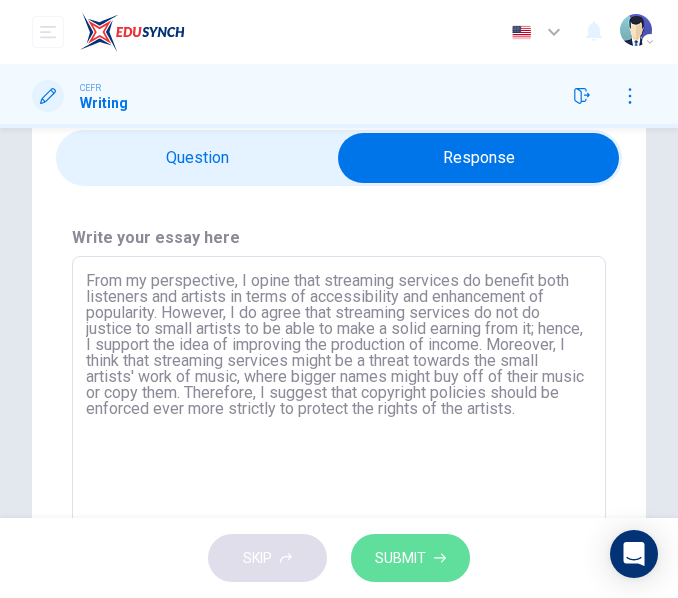 click on "SUBMIT" at bounding box center [400, 558] 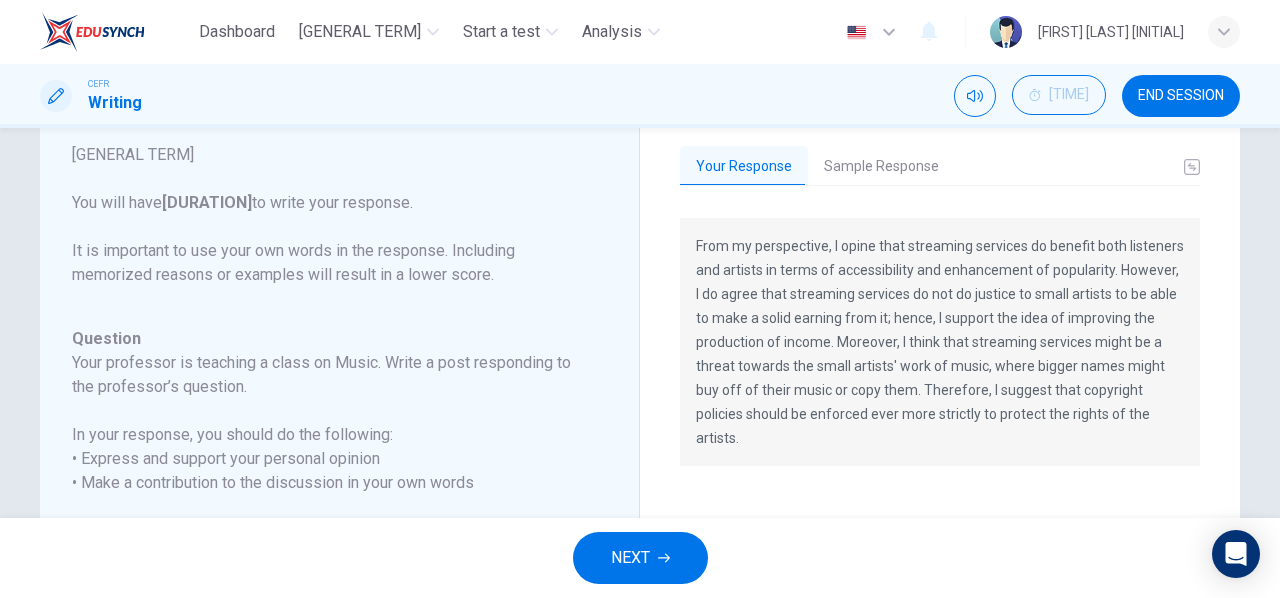 scroll, scrollTop: 294, scrollLeft: 0, axis: vertical 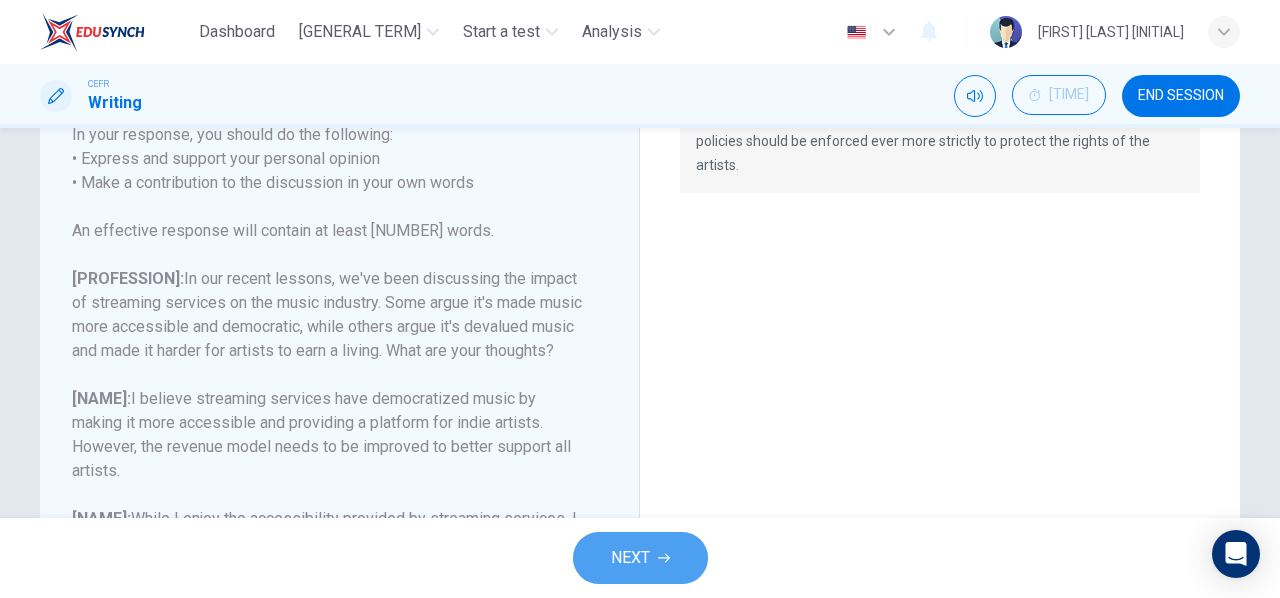 click on "NEXT" at bounding box center [630, 558] 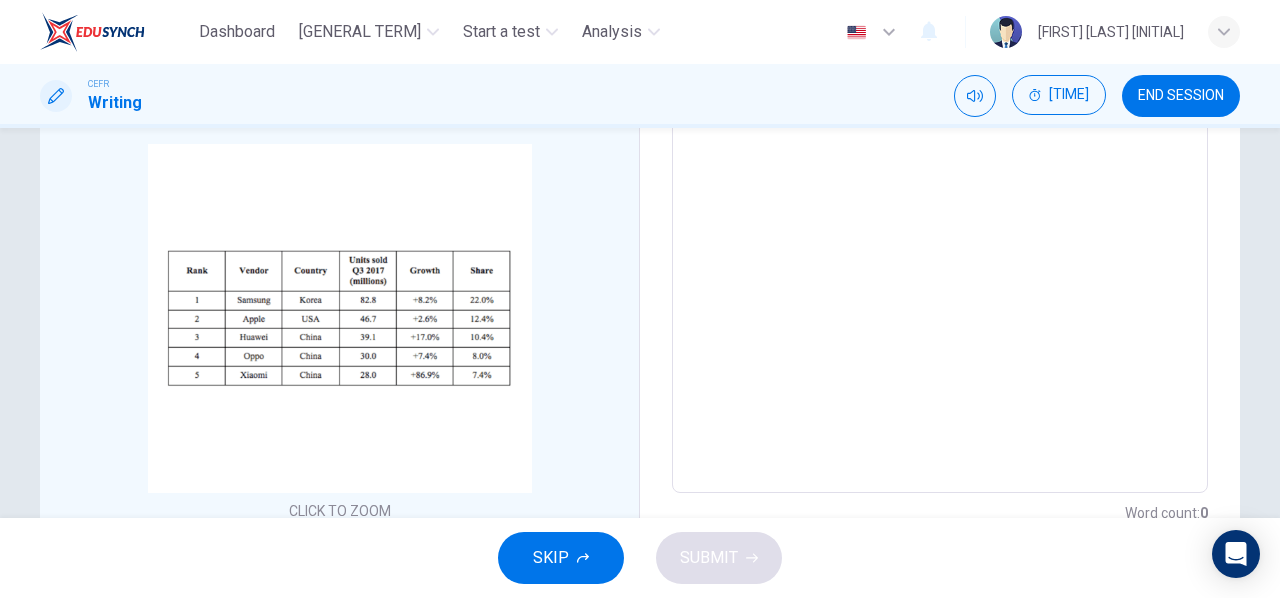 scroll, scrollTop: 335, scrollLeft: 0, axis: vertical 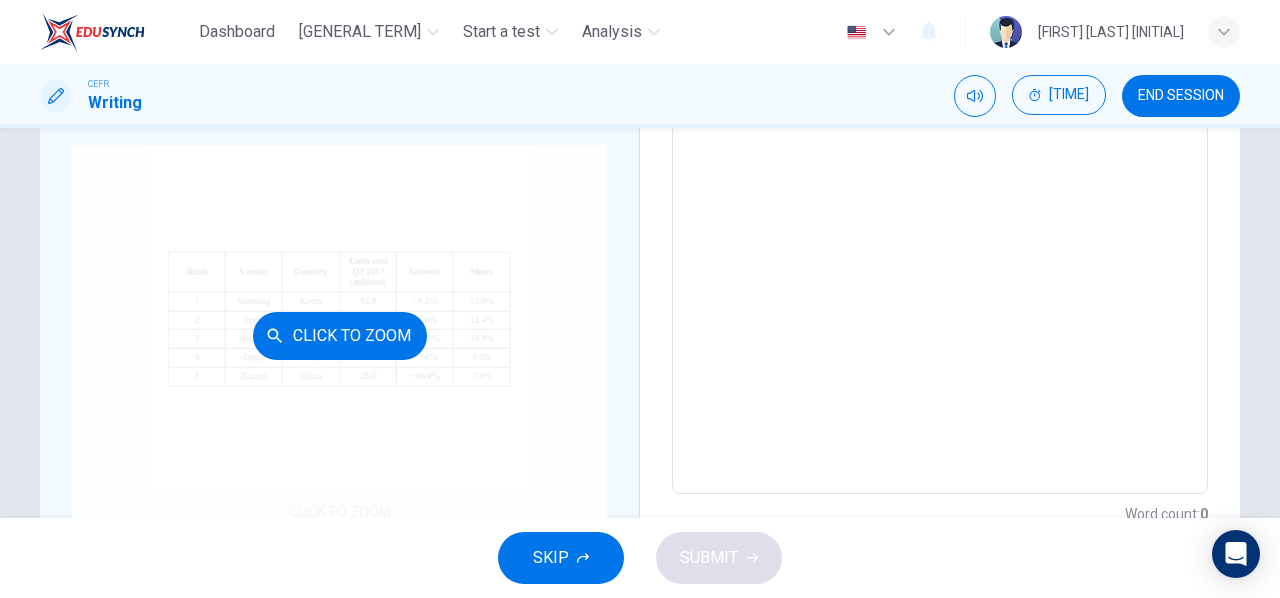 click on "Click to Zoom" at bounding box center [340, 336] 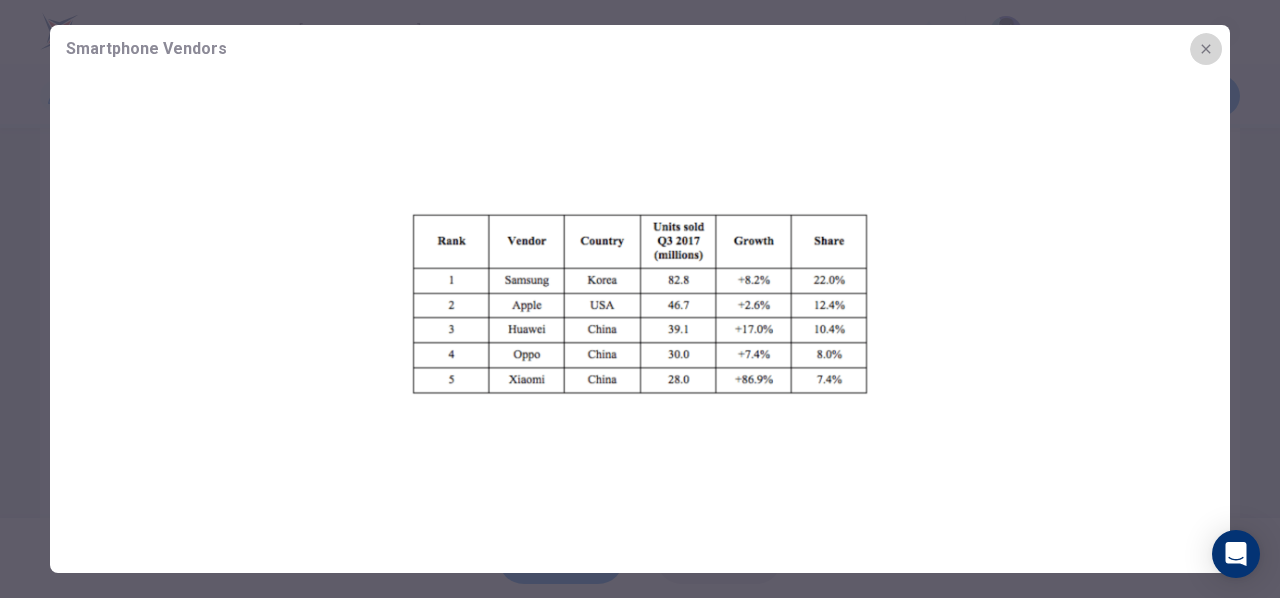 click at bounding box center (1206, 49) 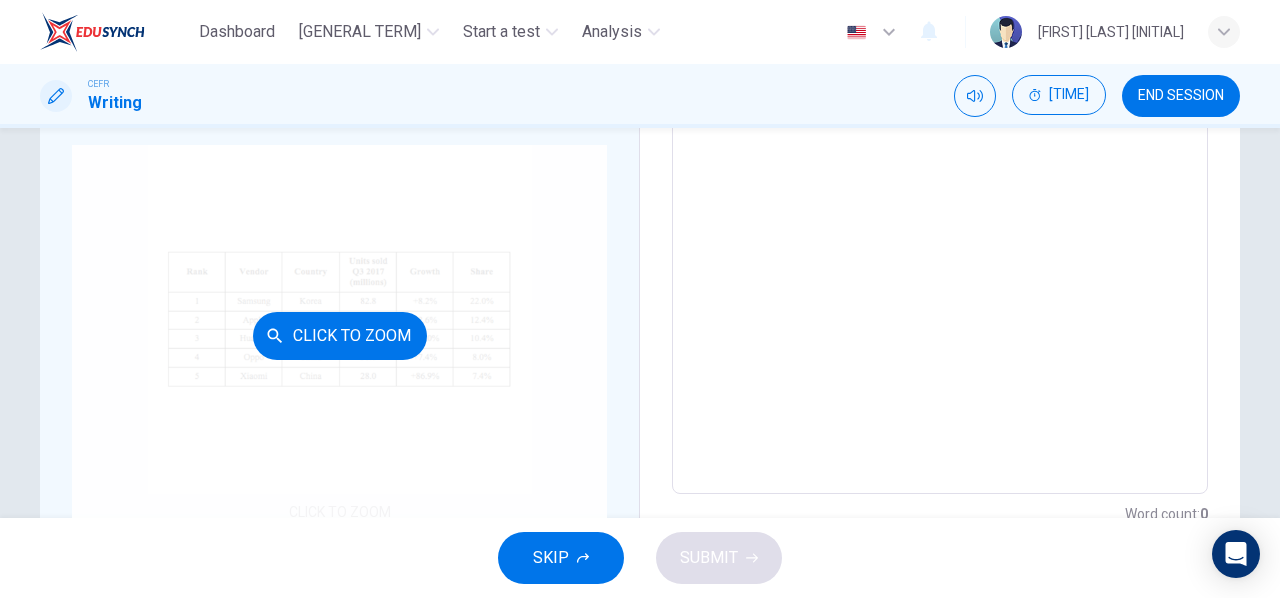 scroll, scrollTop: 423, scrollLeft: 0, axis: vertical 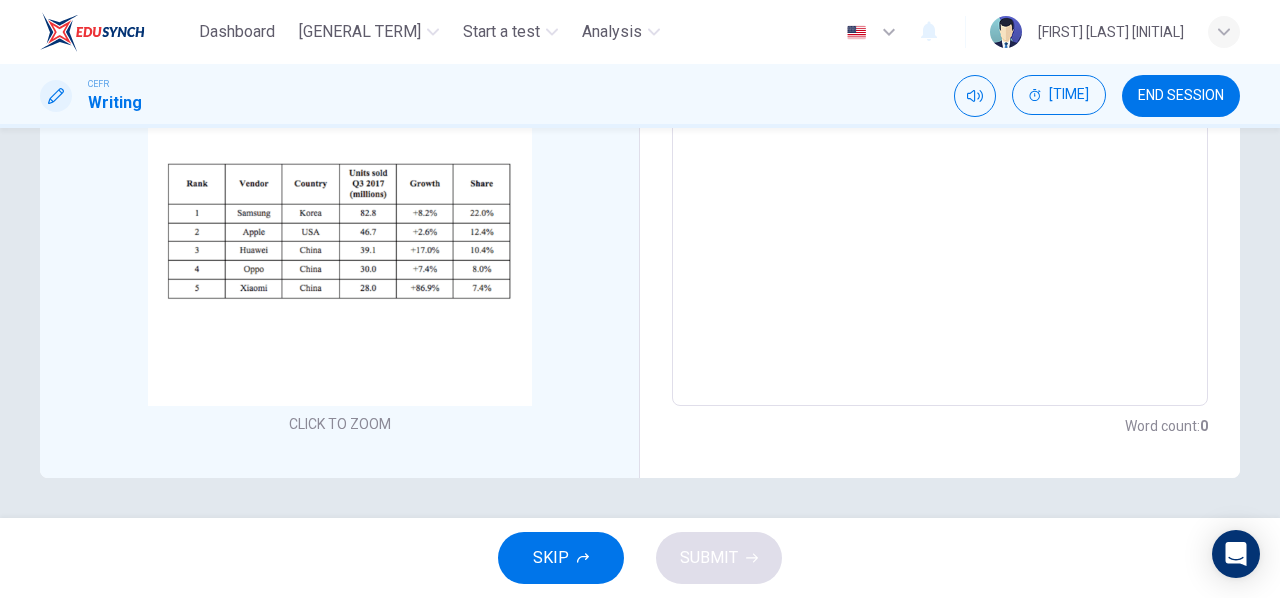 click on "SKIP" at bounding box center [551, 558] 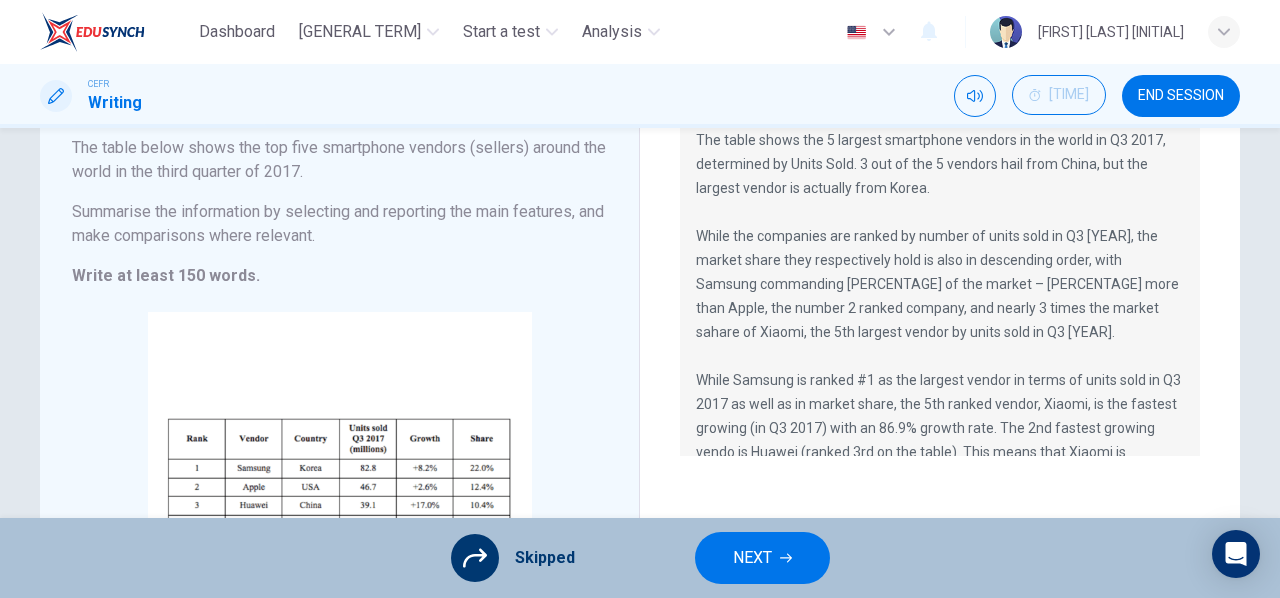scroll, scrollTop: 0, scrollLeft: 0, axis: both 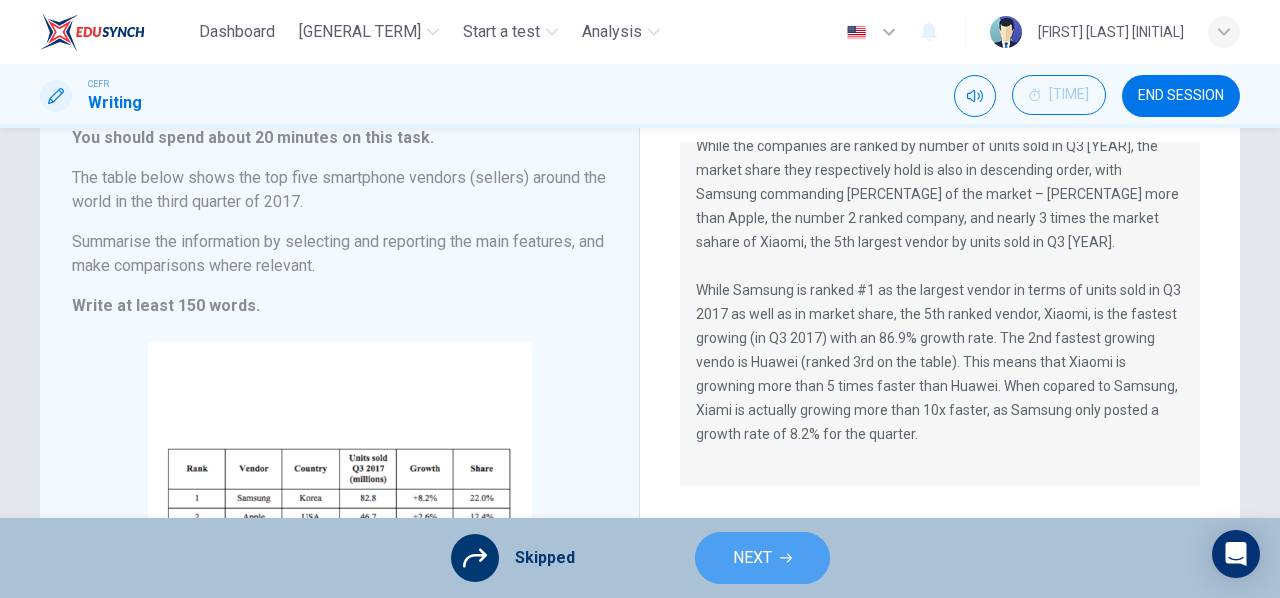 click on "NEXT" at bounding box center [752, 558] 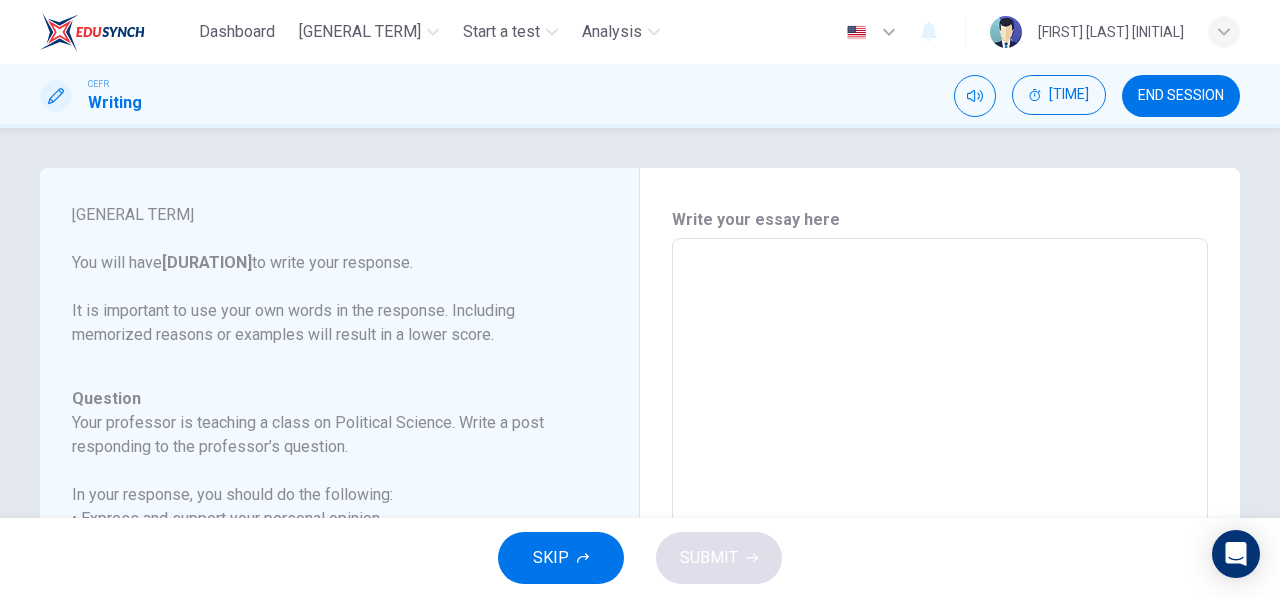 scroll, scrollTop: 270, scrollLeft: 0, axis: vertical 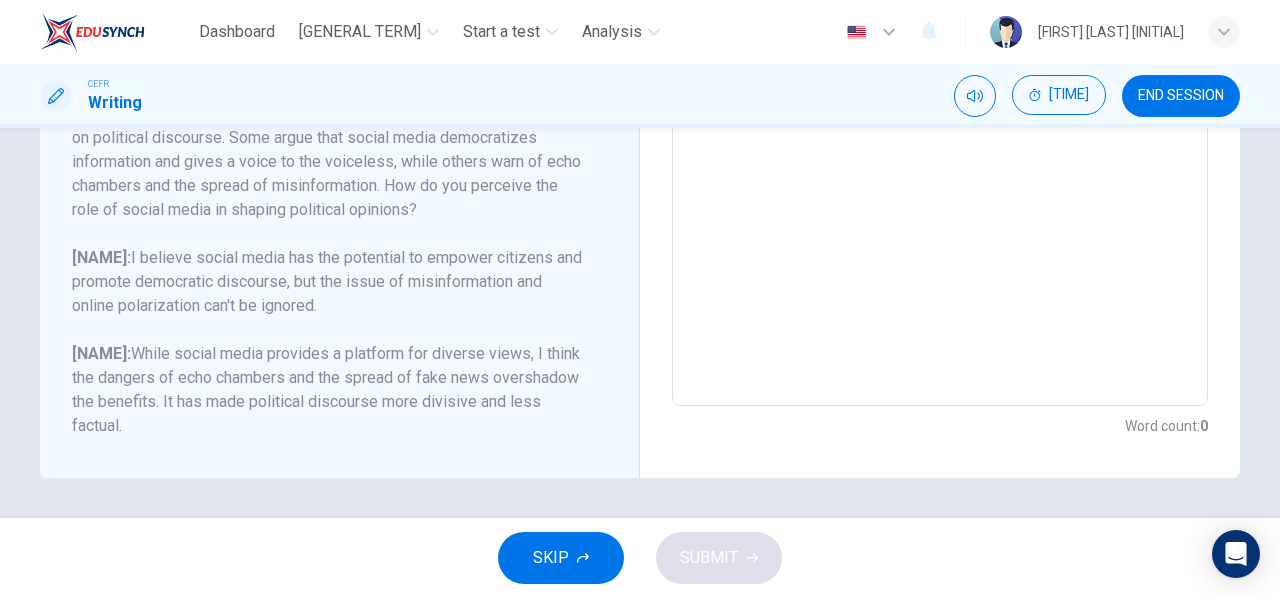 click on "END SESSION" at bounding box center [1181, 96] 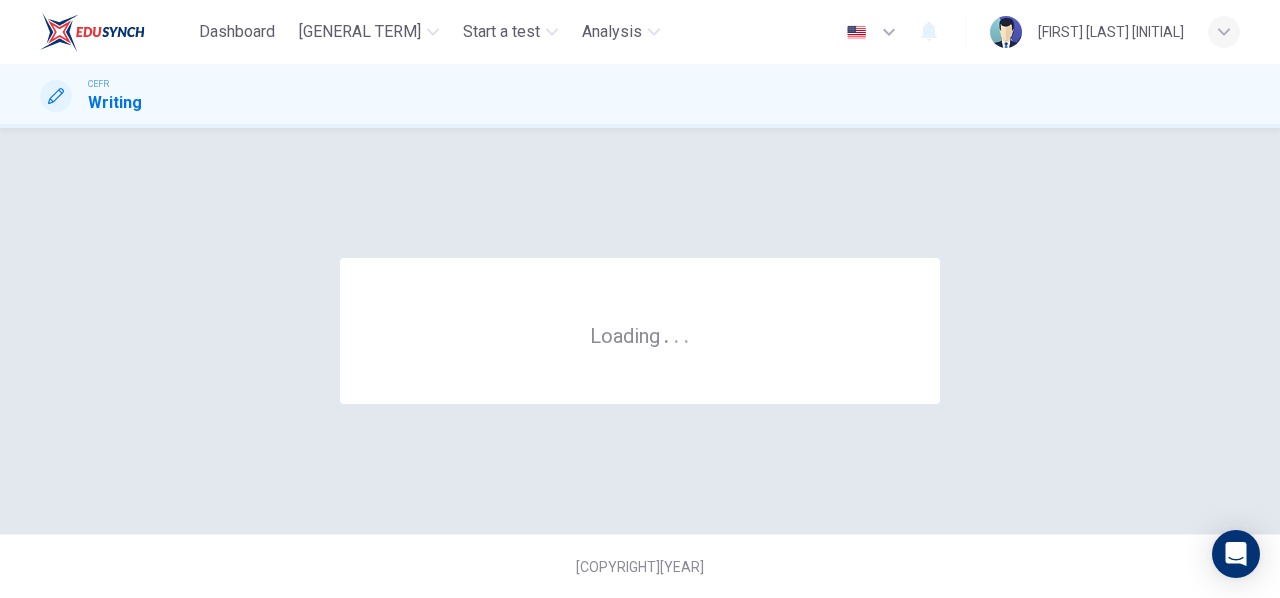 scroll, scrollTop: 0, scrollLeft: 0, axis: both 